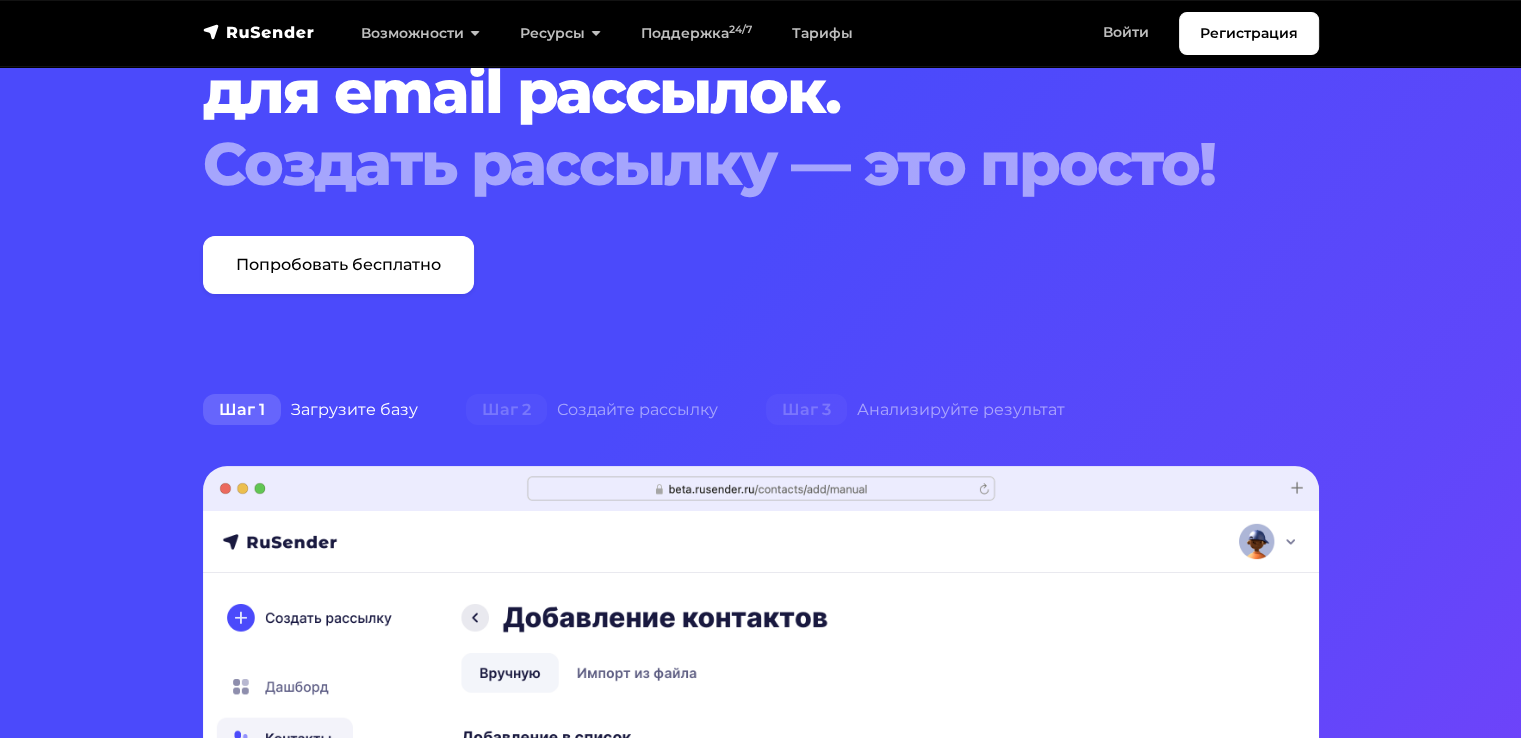 scroll, scrollTop: 0, scrollLeft: 0, axis: both 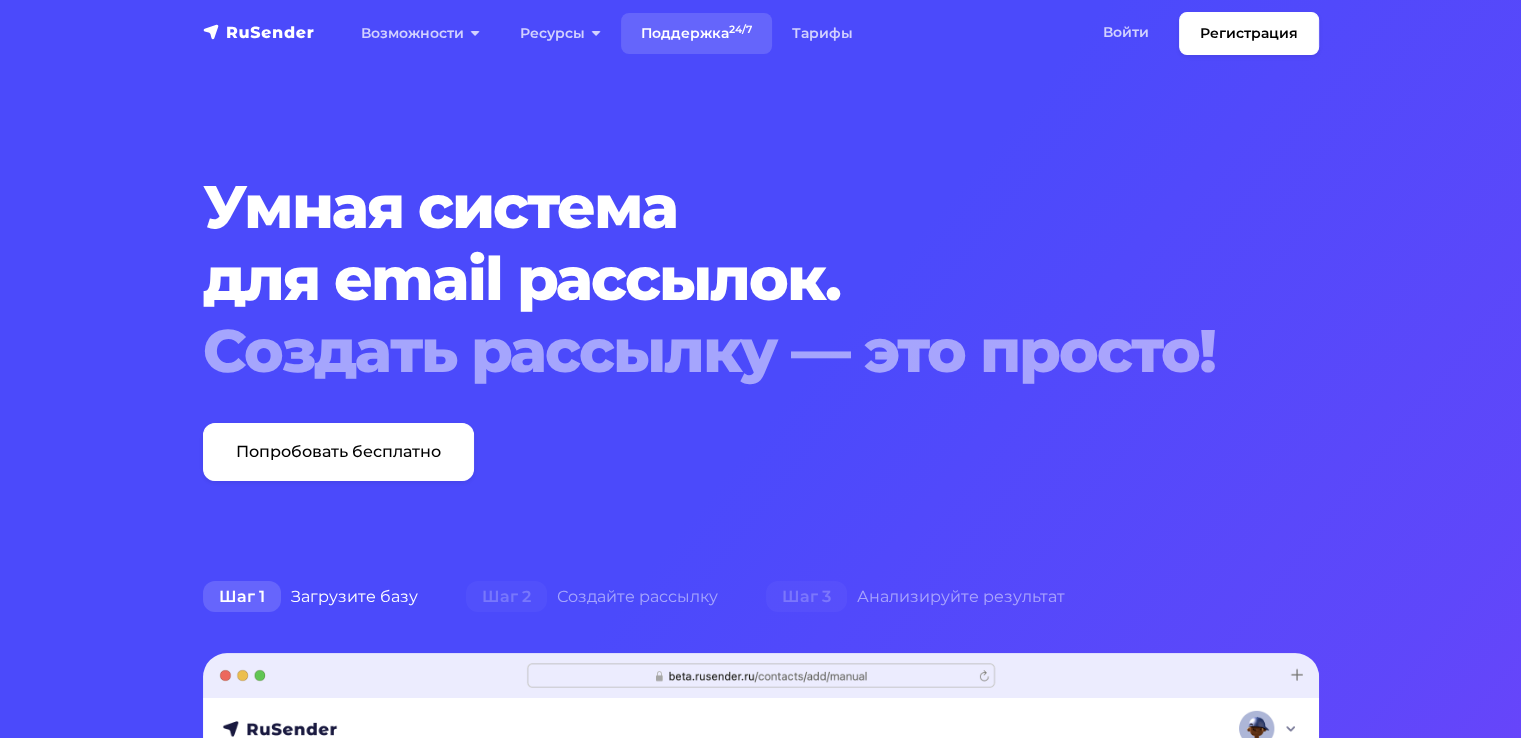 click on "Поддержка  24/7" at bounding box center (696, 33) 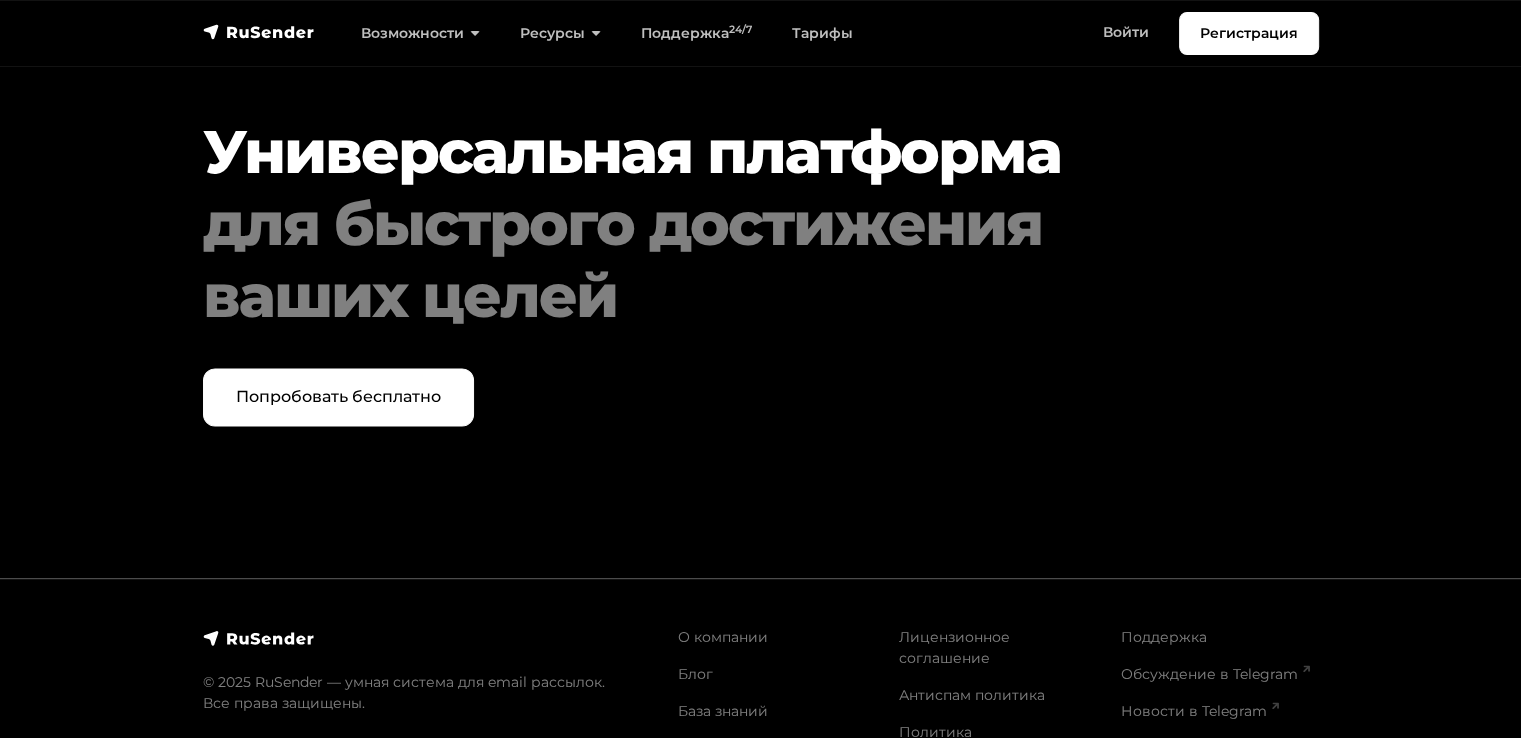 scroll, scrollTop: 10300, scrollLeft: 0, axis: vertical 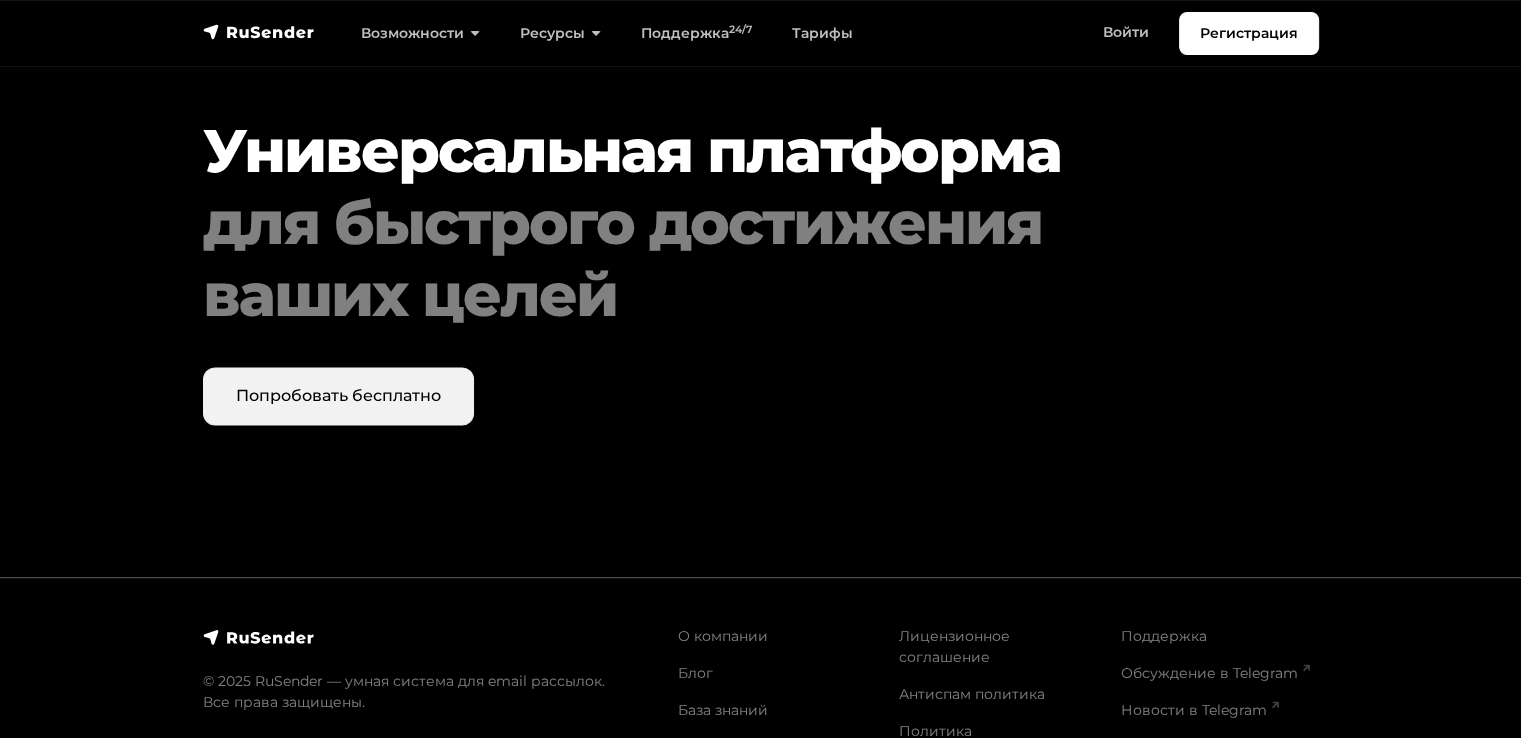 click on "Попробовать бесплатно" at bounding box center [338, 396] 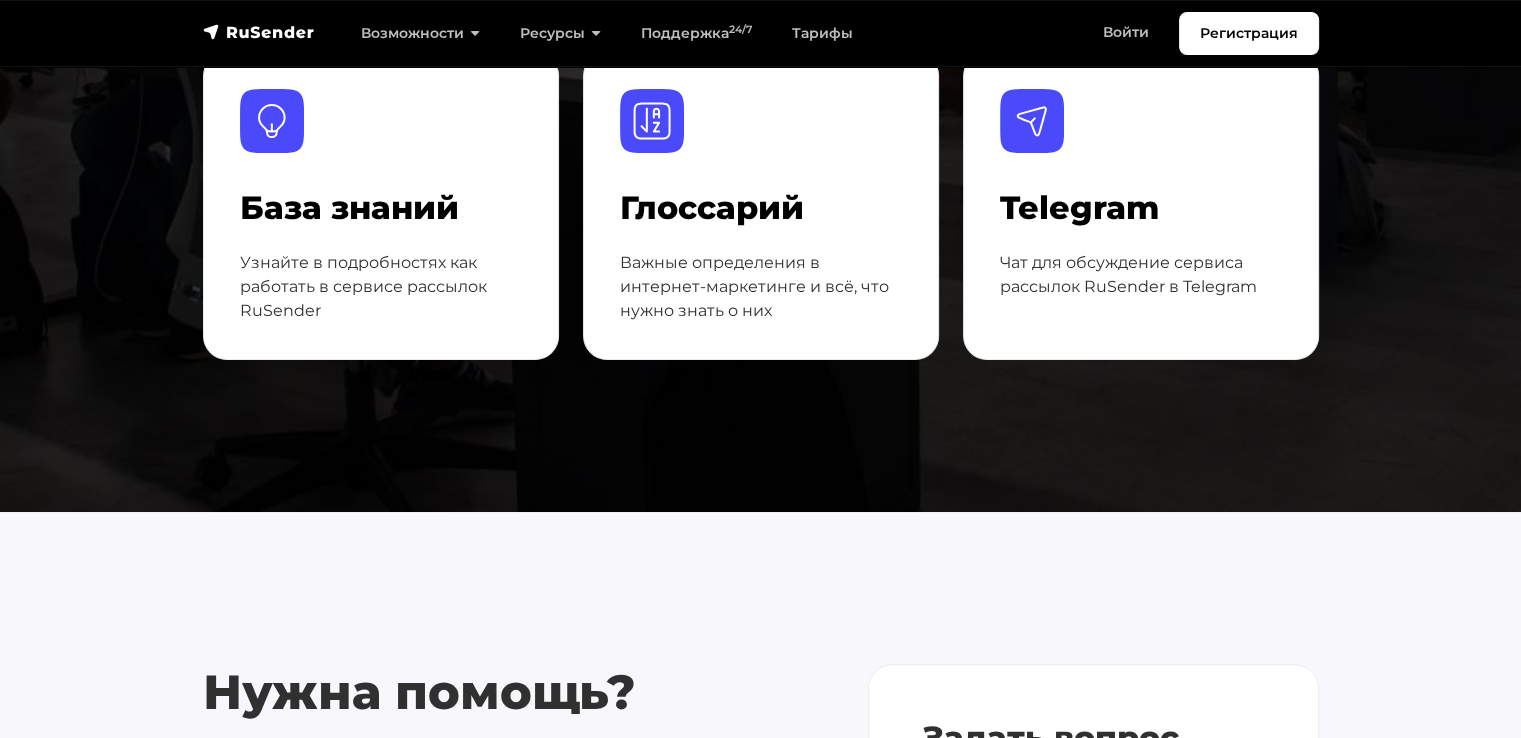 scroll, scrollTop: 500, scrollLeft: 0, axis: vertical 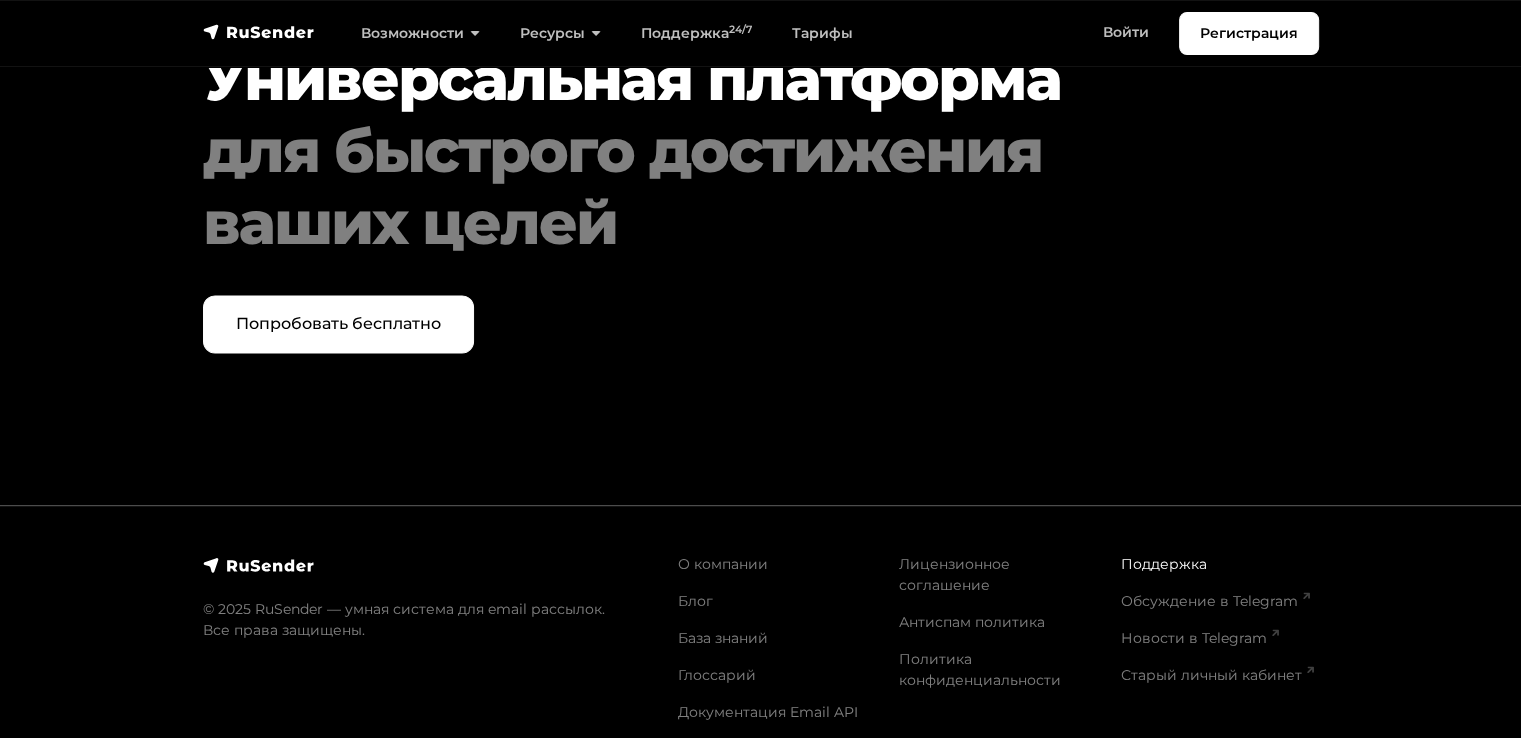 click on "Поддержка" at bounding box center (1164, 564) 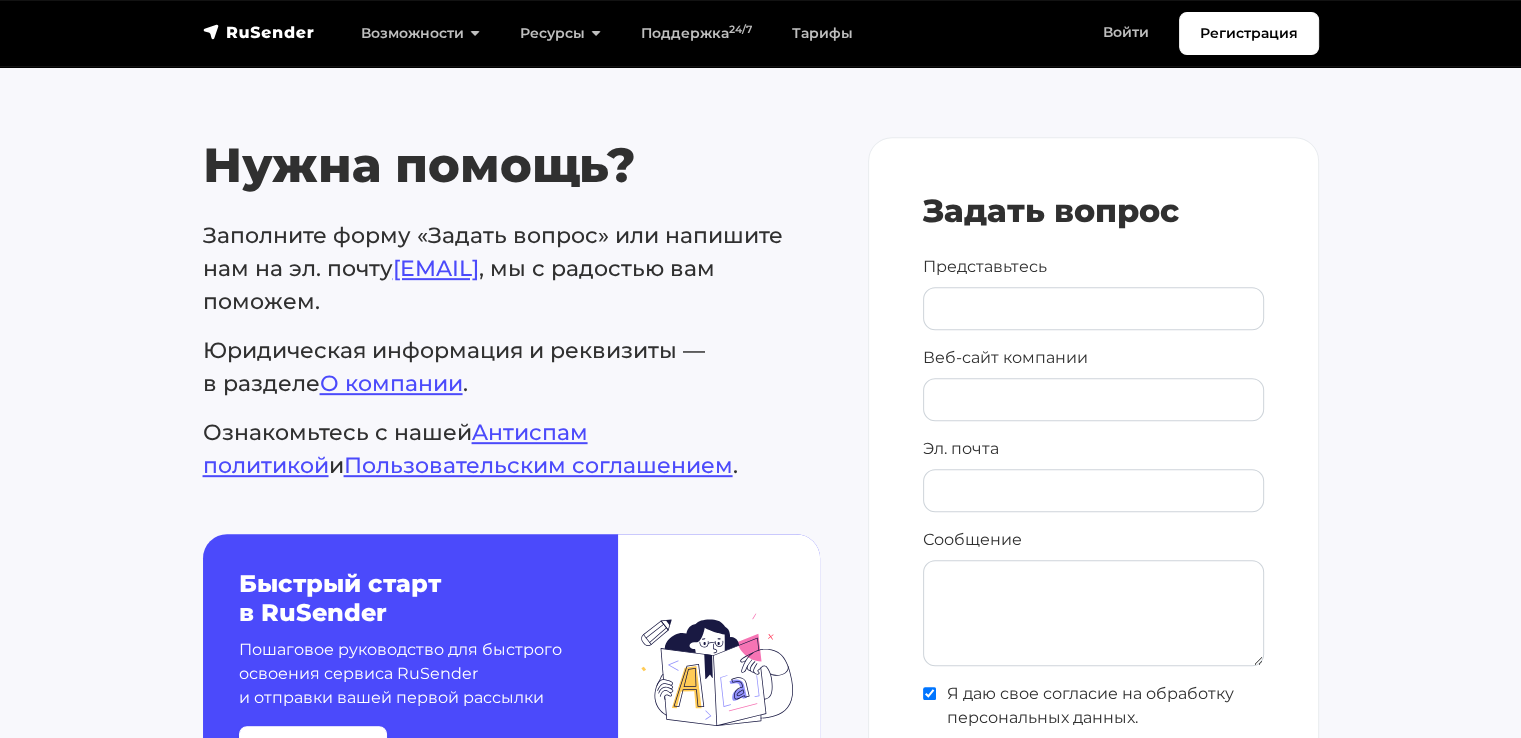 scroll, scrollTop: 900, scrollLeft: 0, axis: vertical 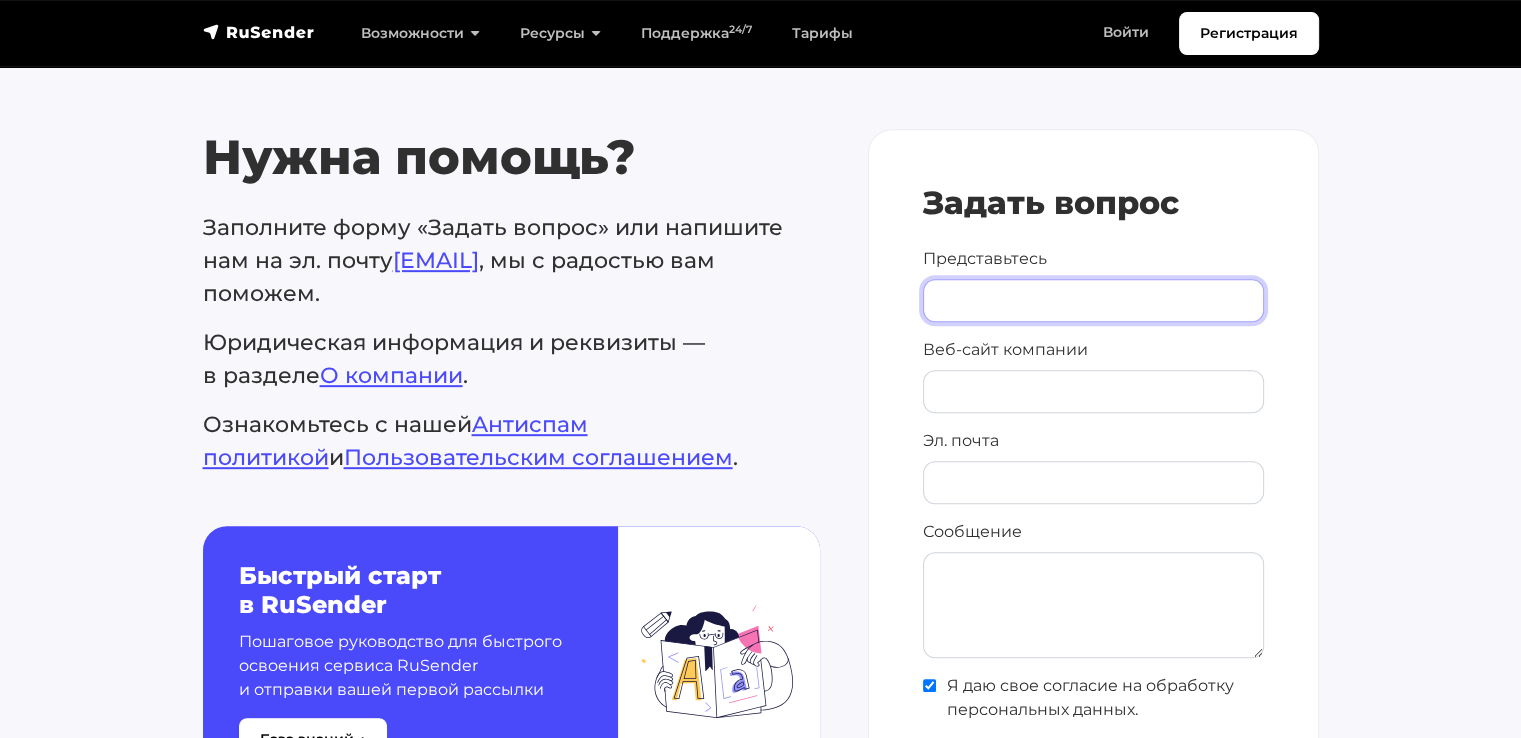 click on "Представьтесь" at bounding box center [1093, 300] 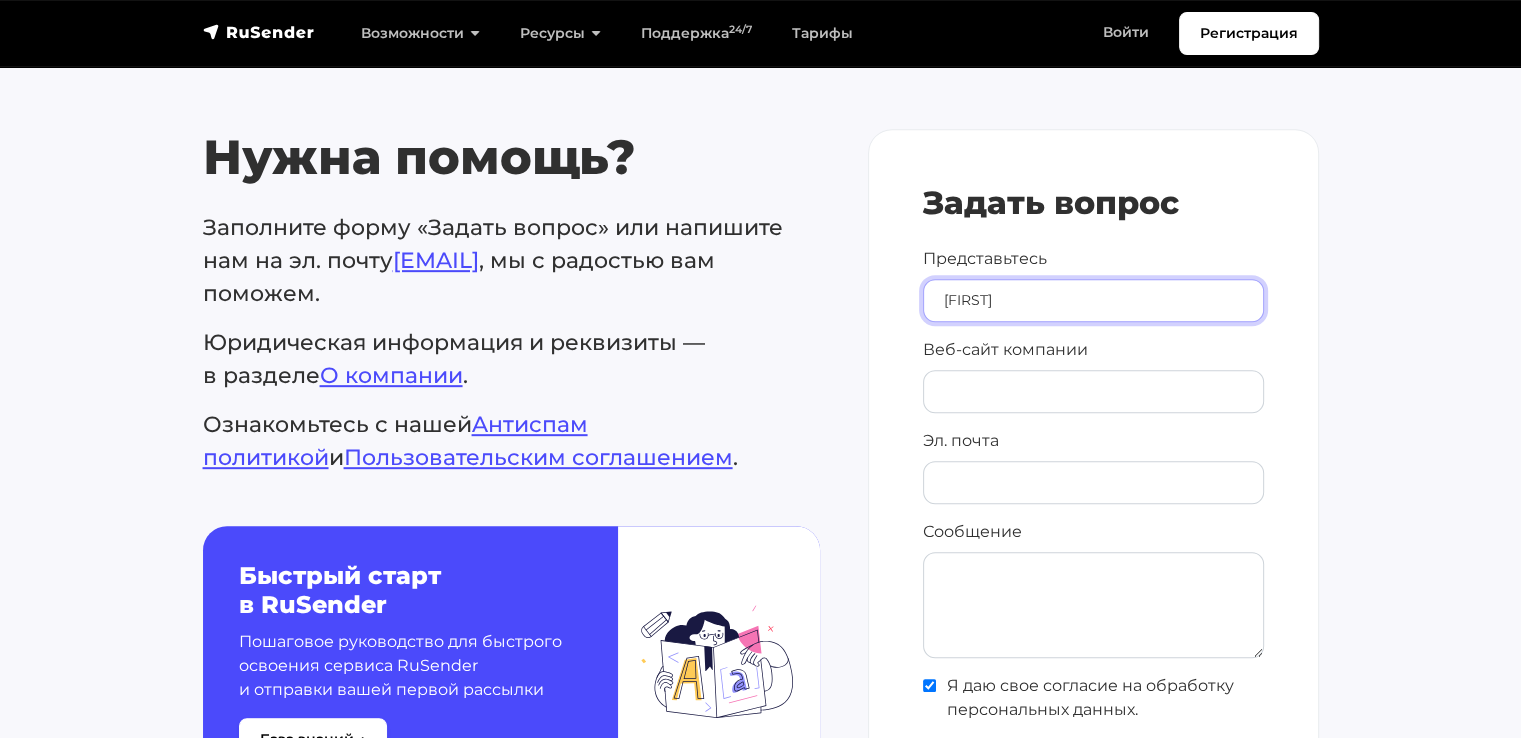 type on "Эльвира" 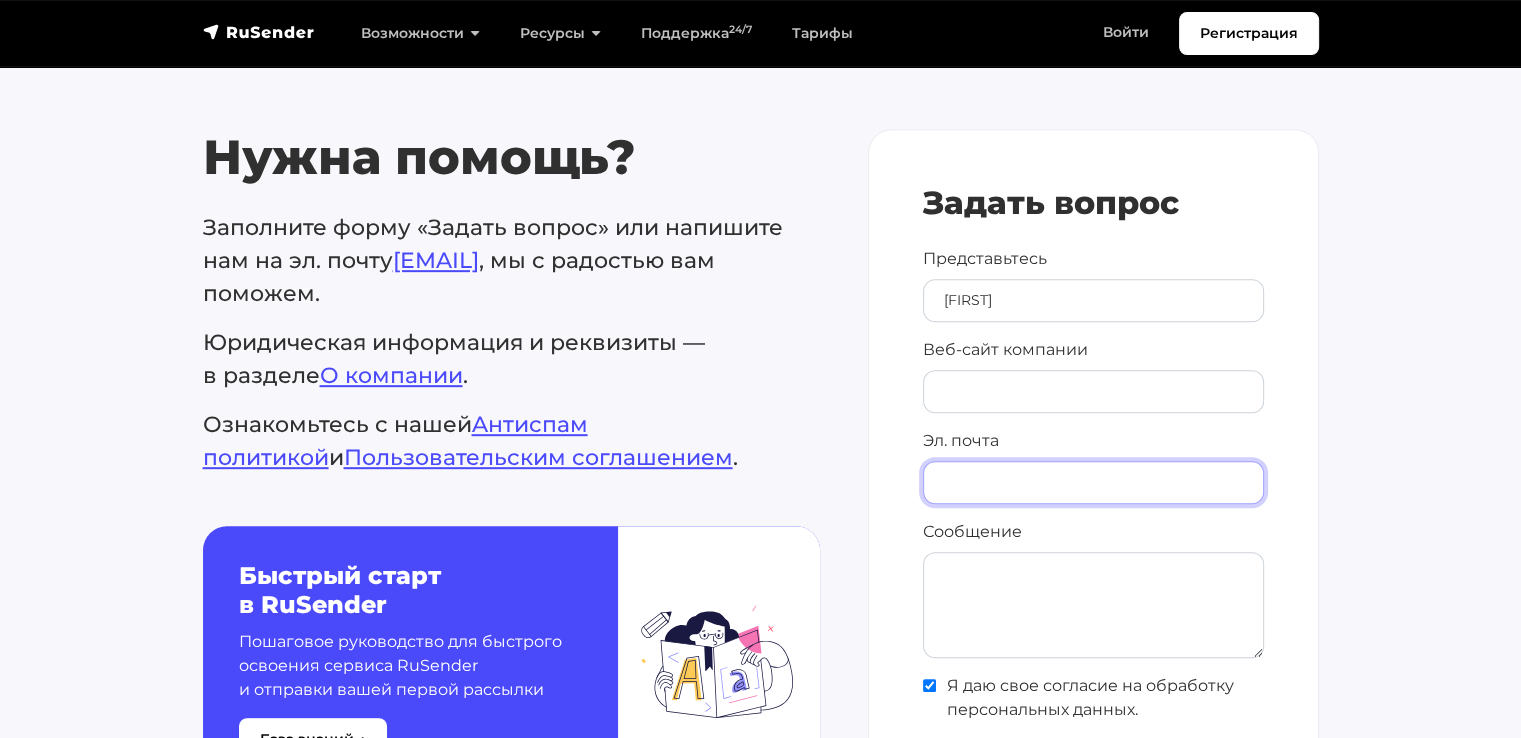 click on "Эл. почта" at bounding box center (1093, 482) 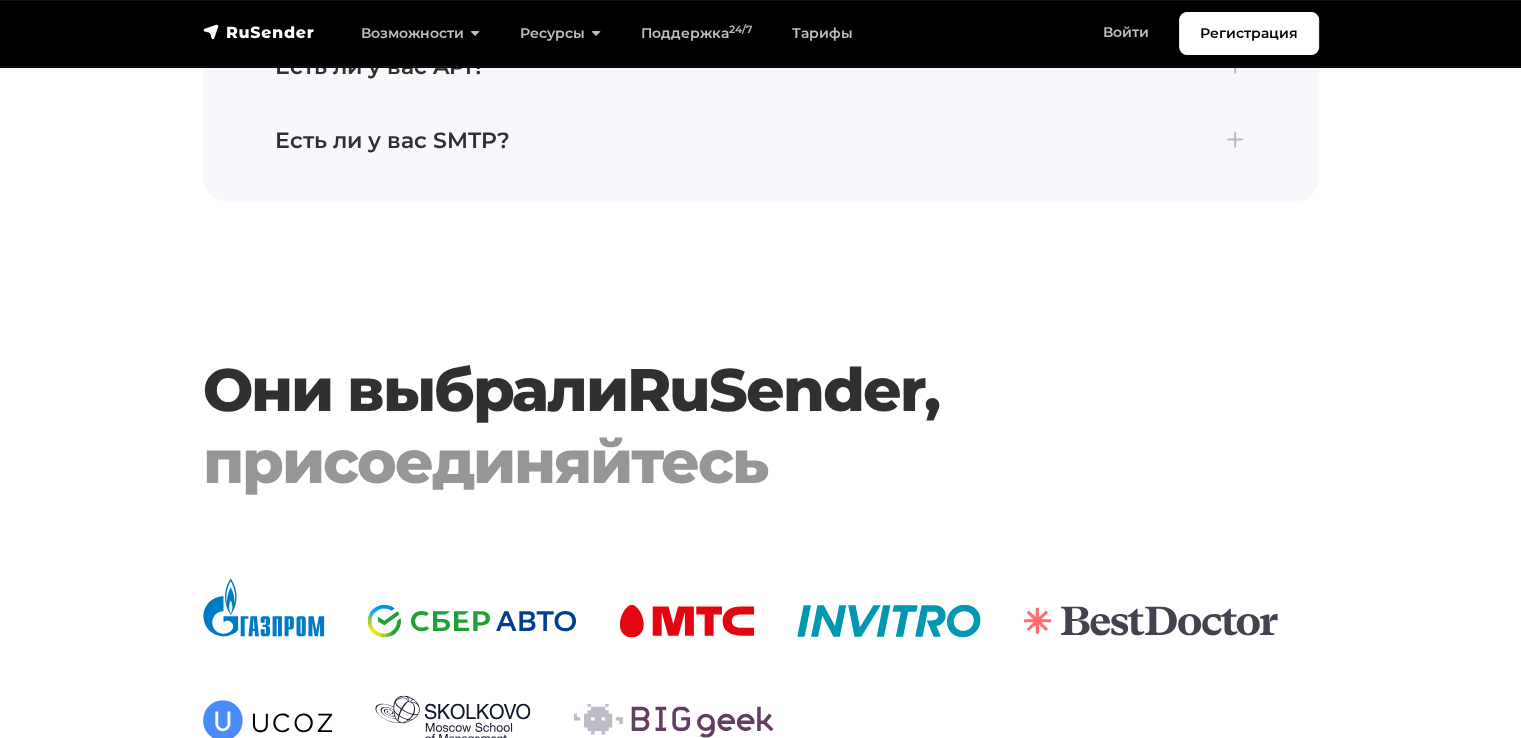 scroll, scrollTop: 4400, scrollLeft: 0, axis: vertical 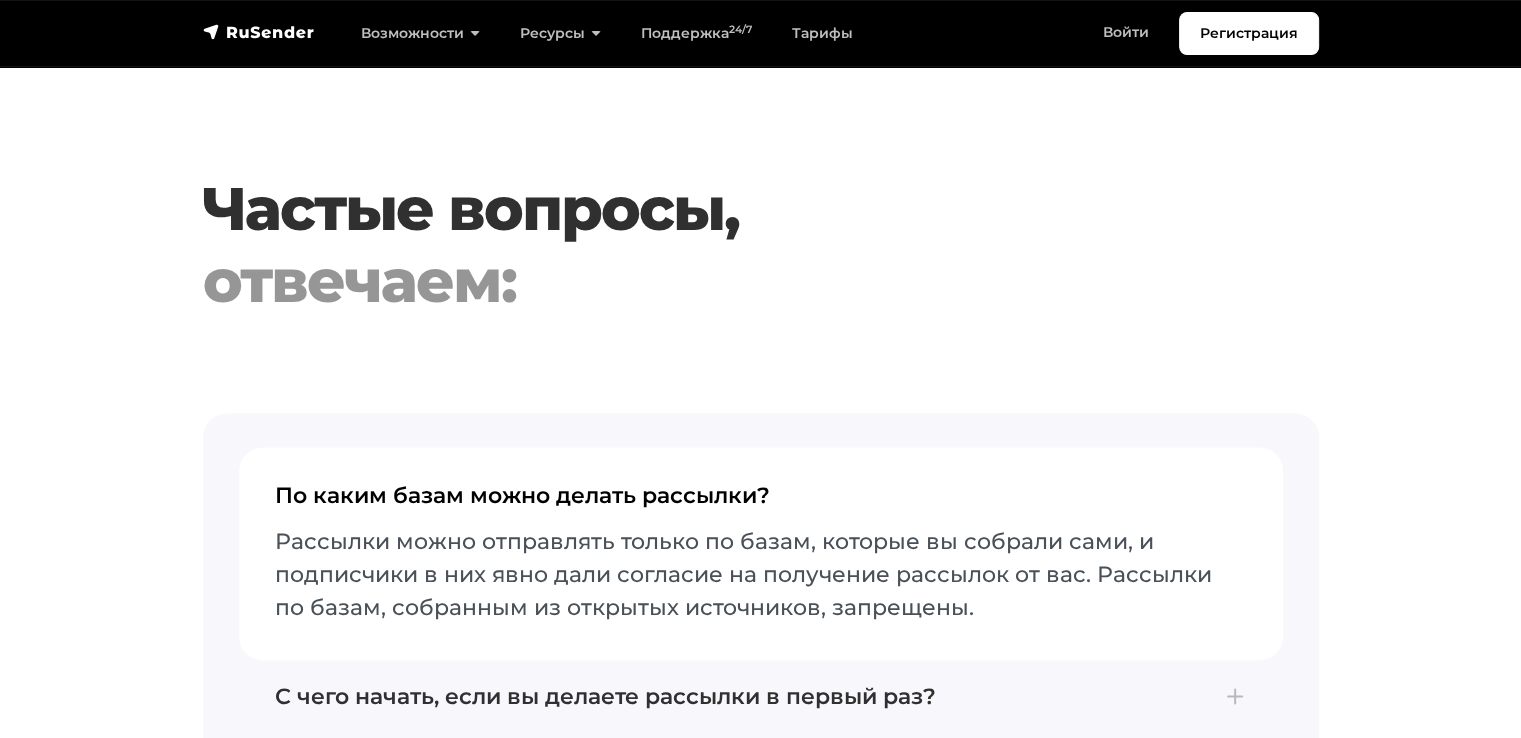 type on "e" 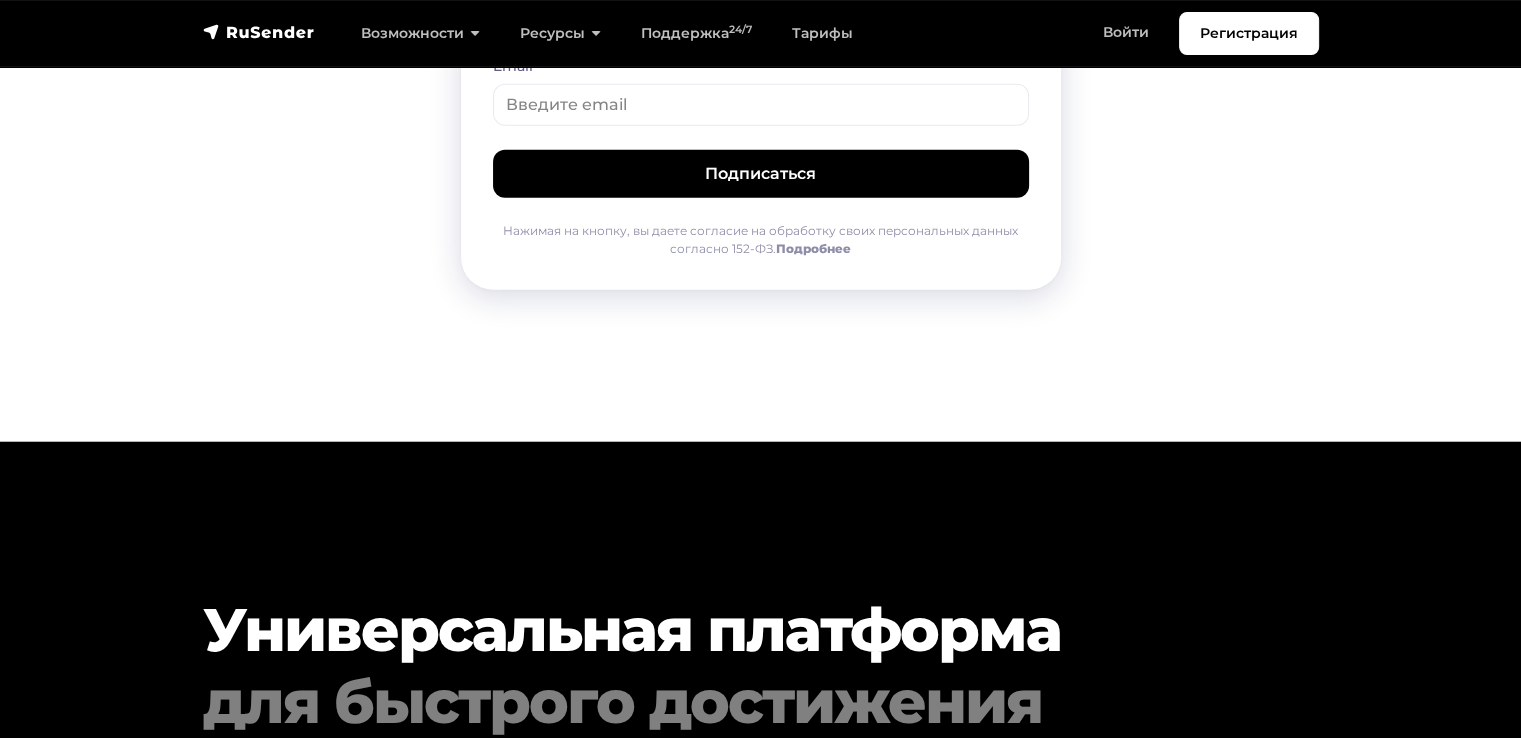 scroll, scrollTop: 5491, scrollLeft: 0, axis: vertical 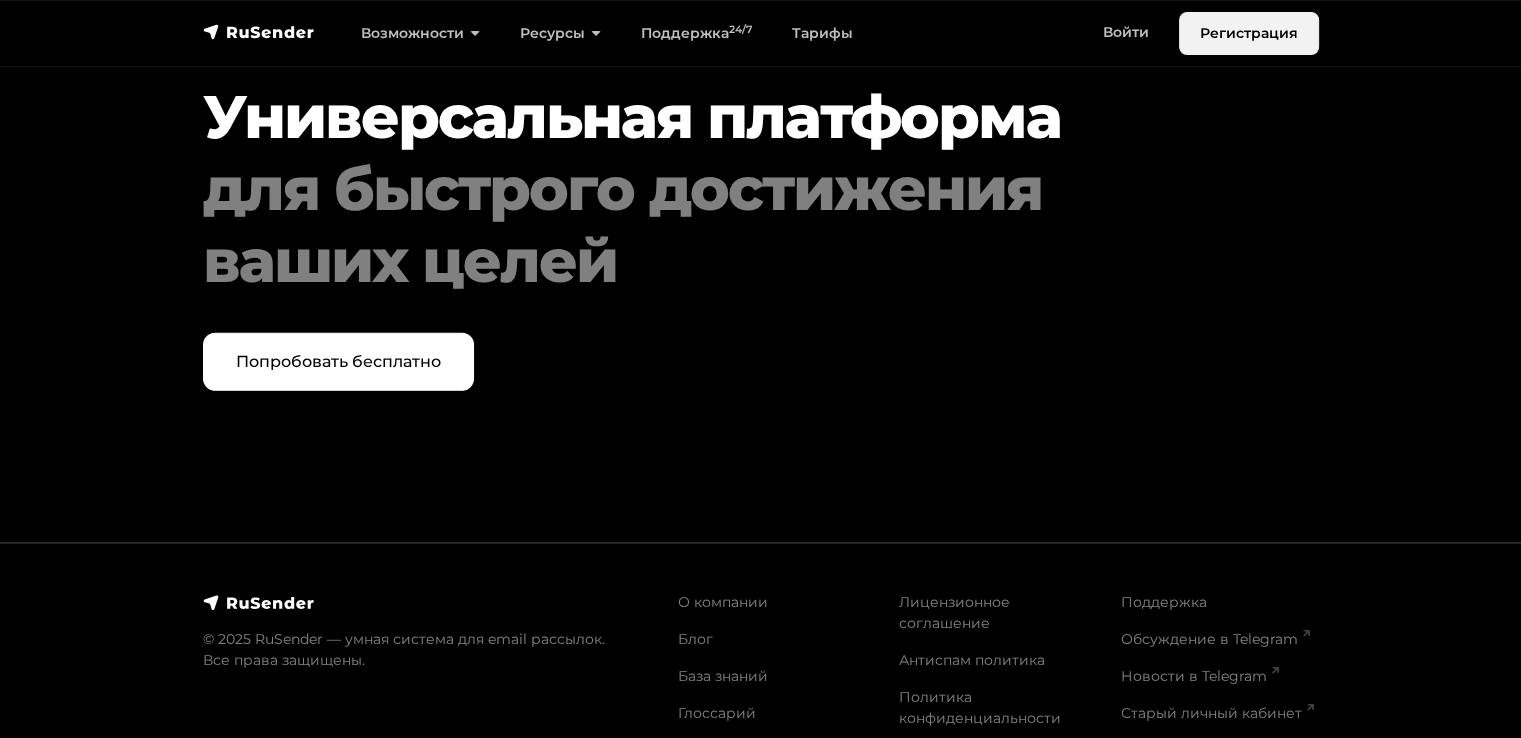 click on "Регистрация" at bounding box center [1249, 33] 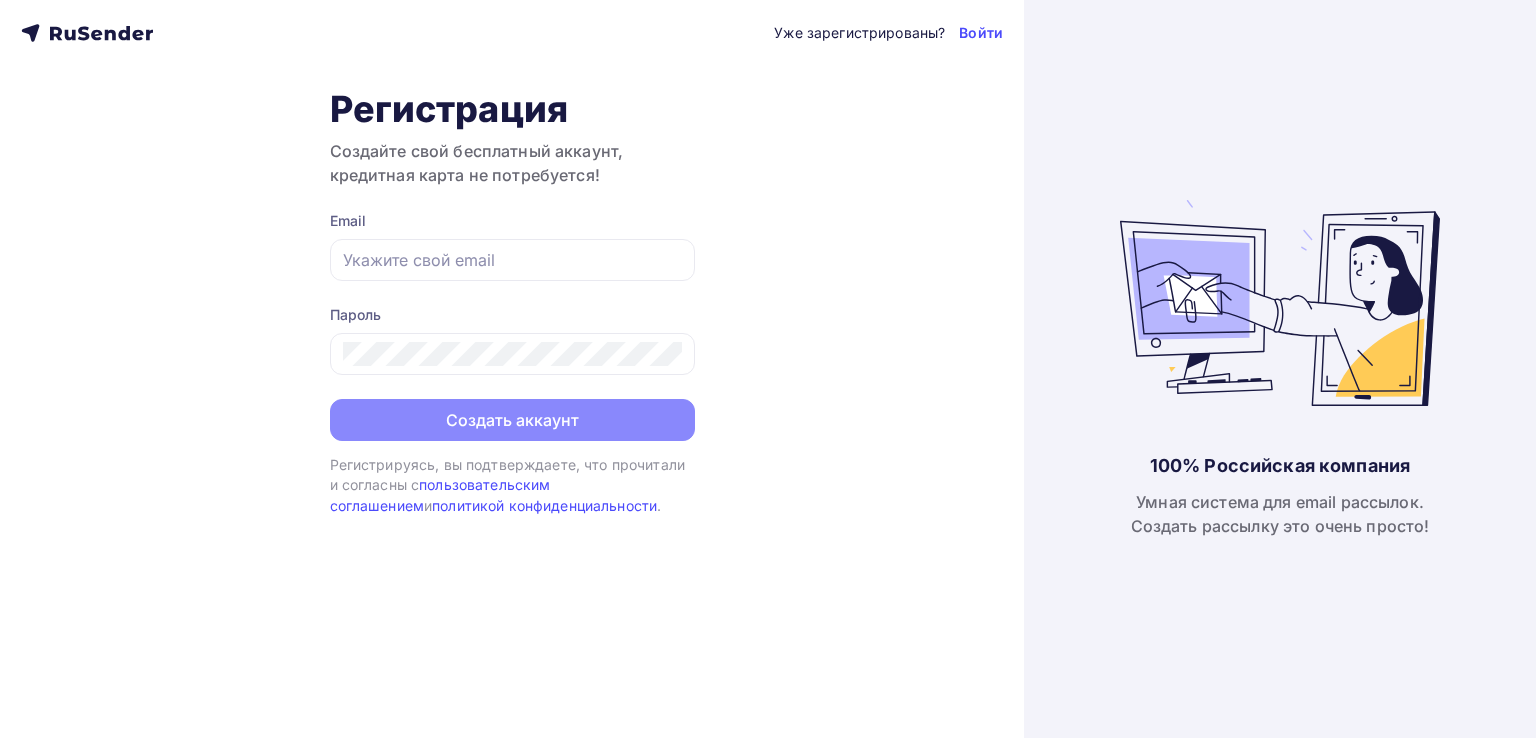 scroll, scrollTop: 0, scrollLeft: 0, axis: both 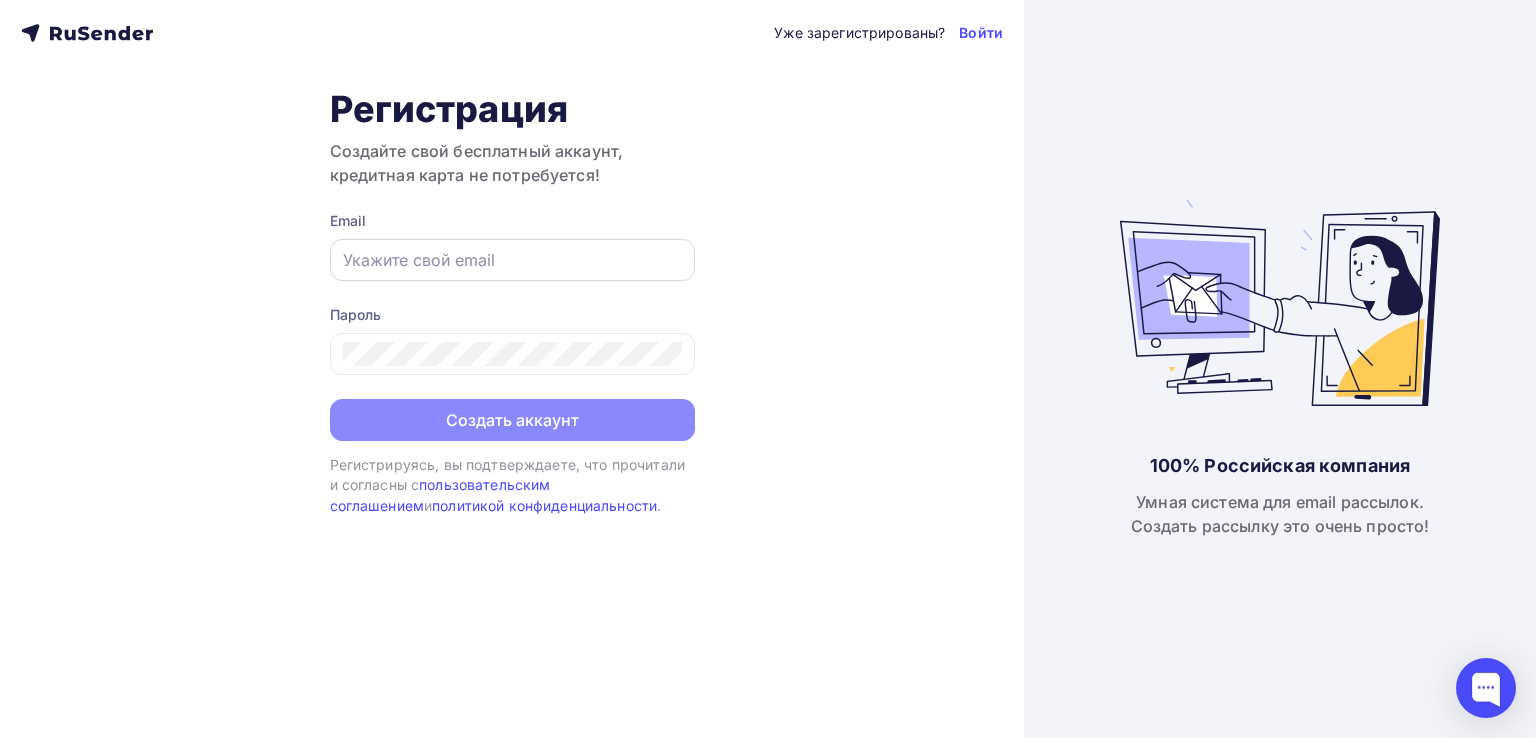 click at bounding box center (512, 260) 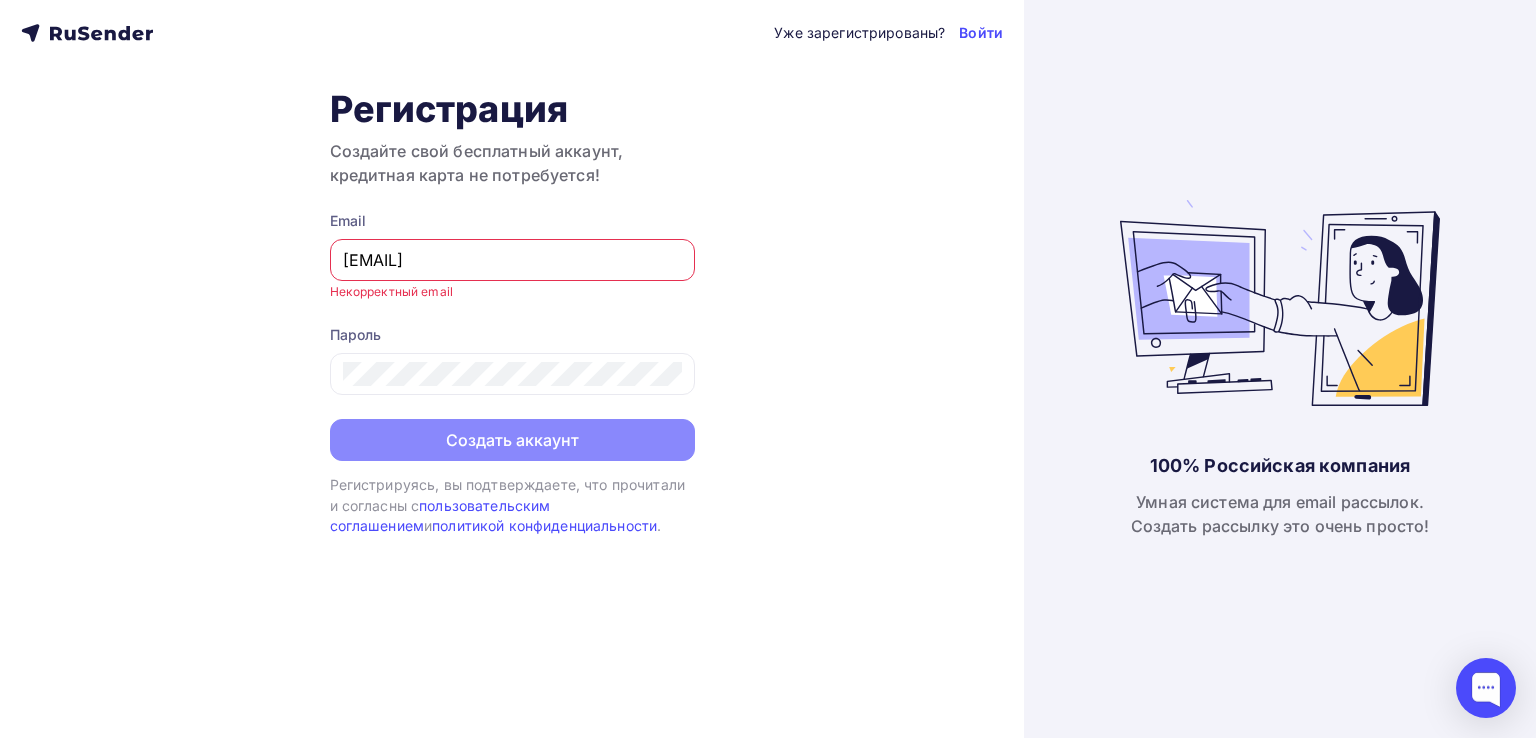 type on "[EMAIL]" 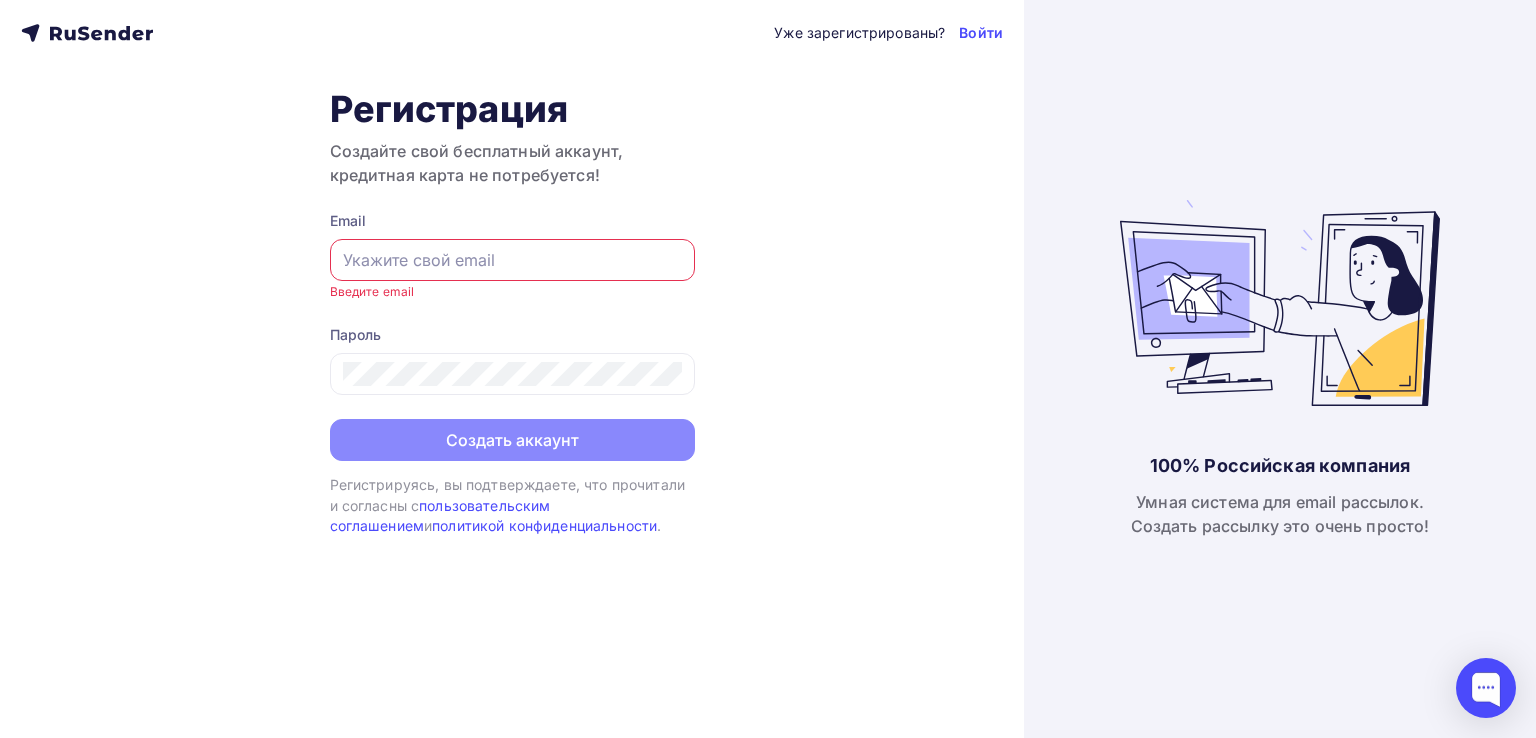 paste on "[EMAIL]" 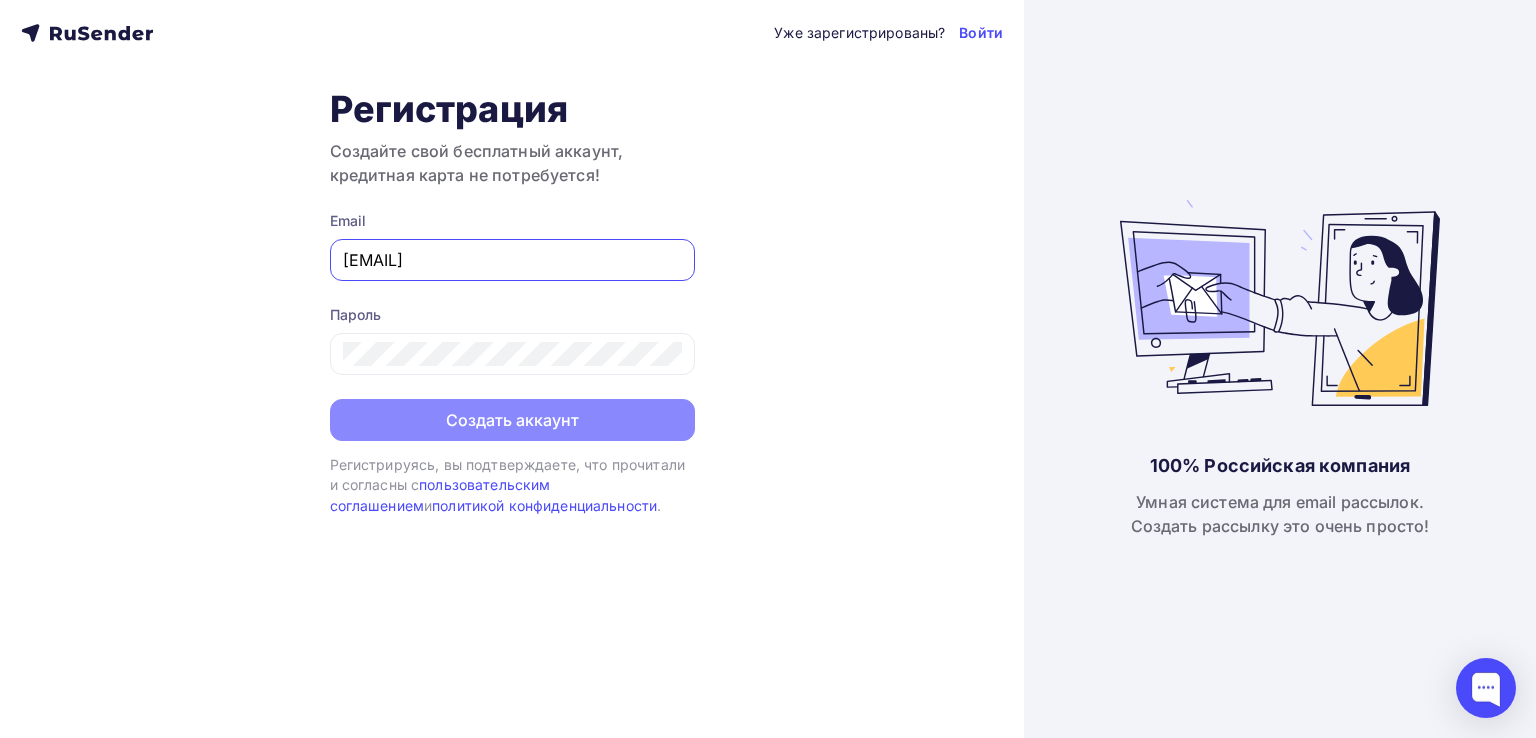 type on "[EMAIL]" 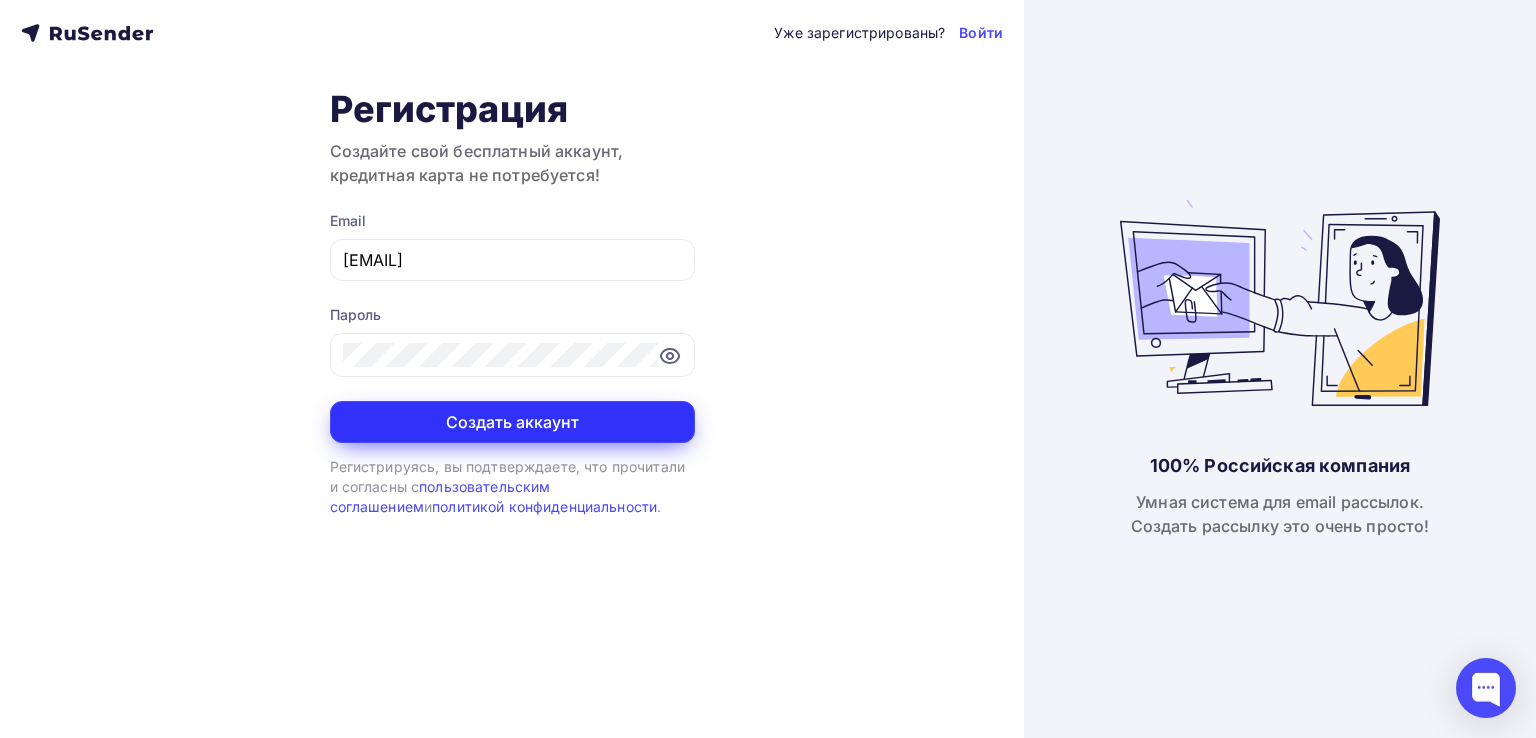 click on "Создать аккаунт" at bounding box center [512, 422] 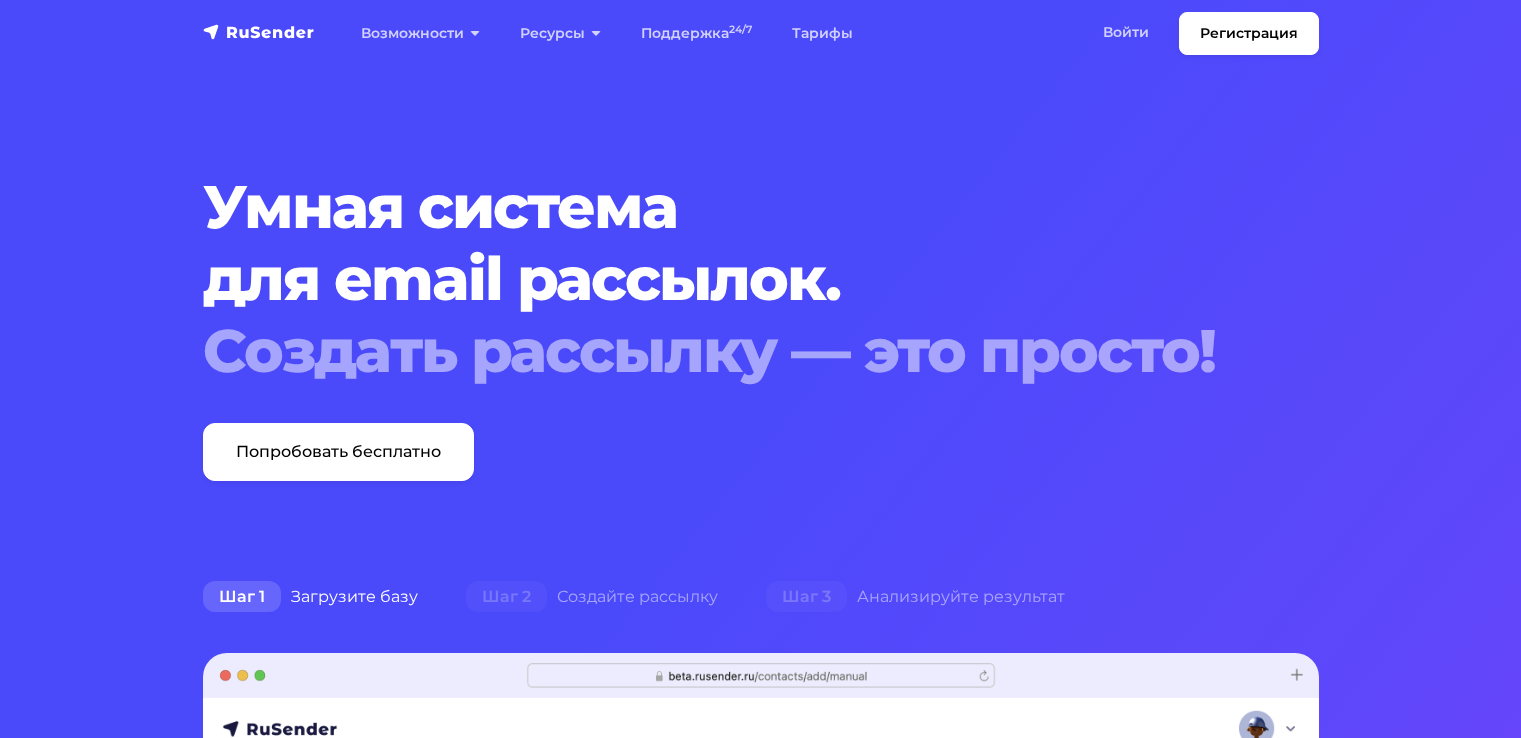 scroll, scrollTop: 0, scrollLeft: 0, axis: both 